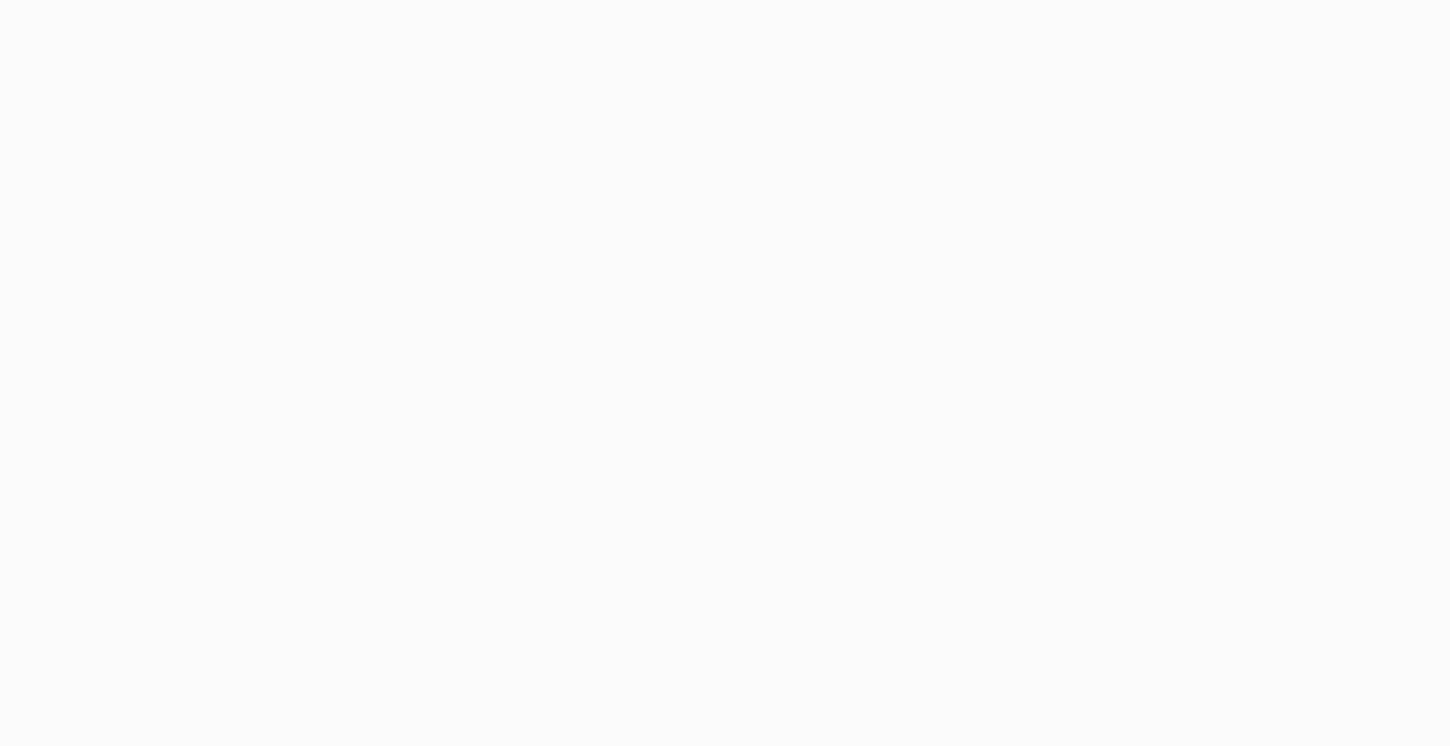 scroll, scrollTop: 0, scrollLeft: 0, axis: both 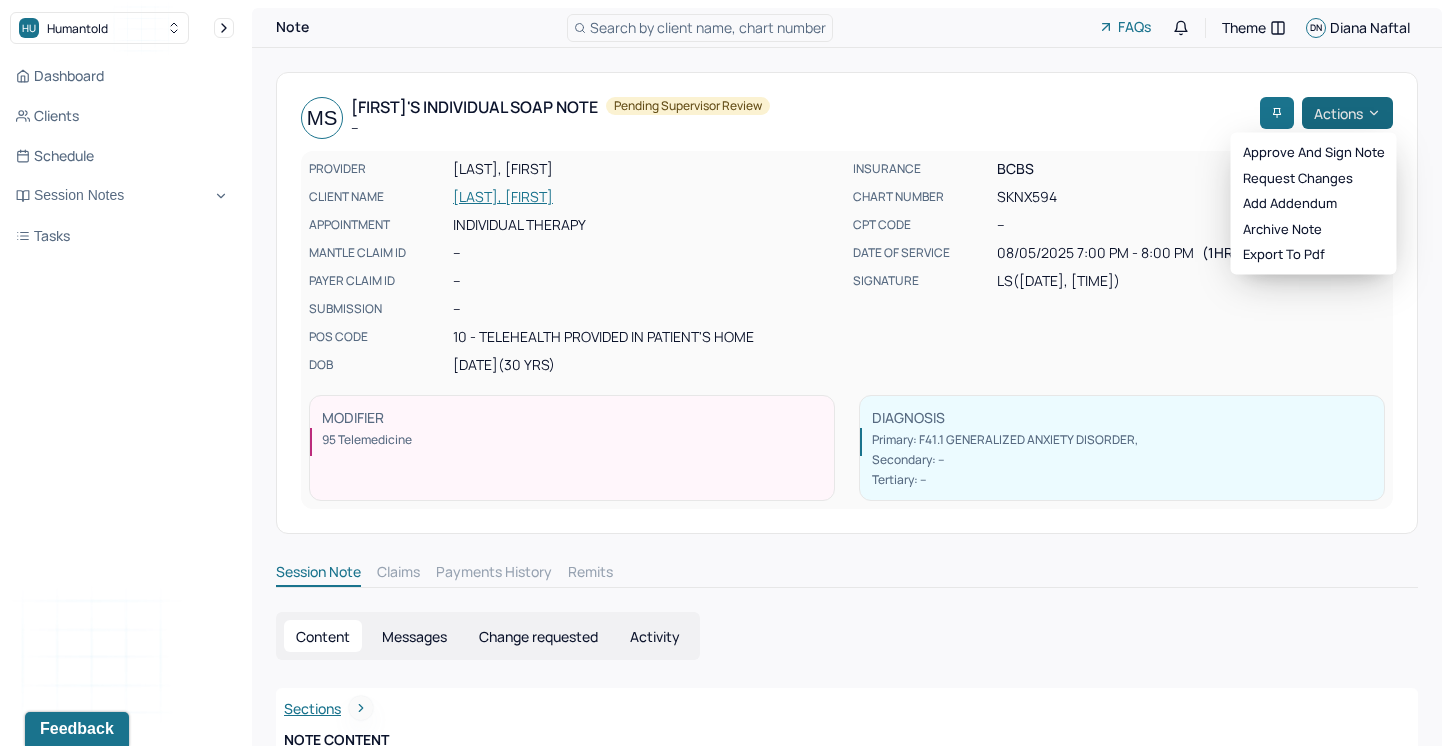 click on "Actions" at bounding box center [1347, 113] 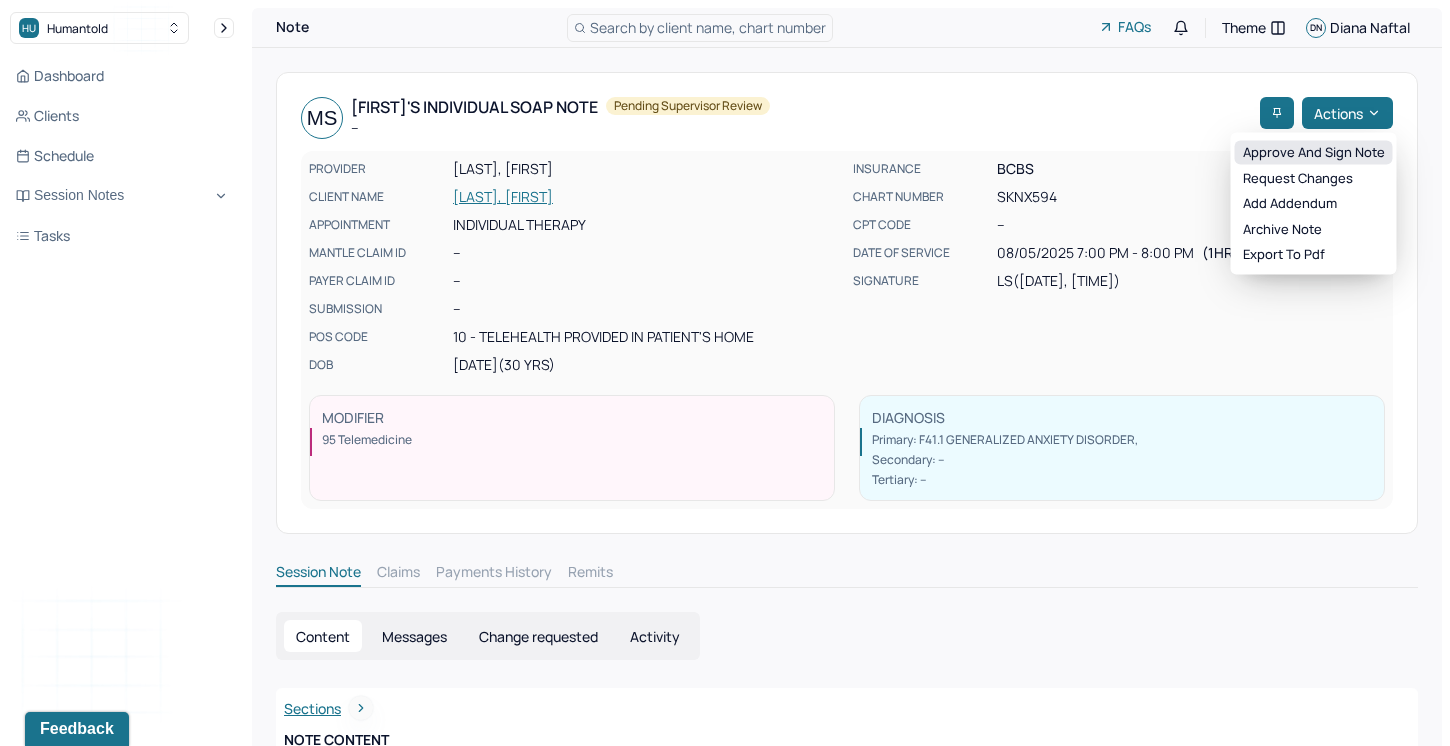 click on "Approve and sign note" at bounding box center (1314, 153) 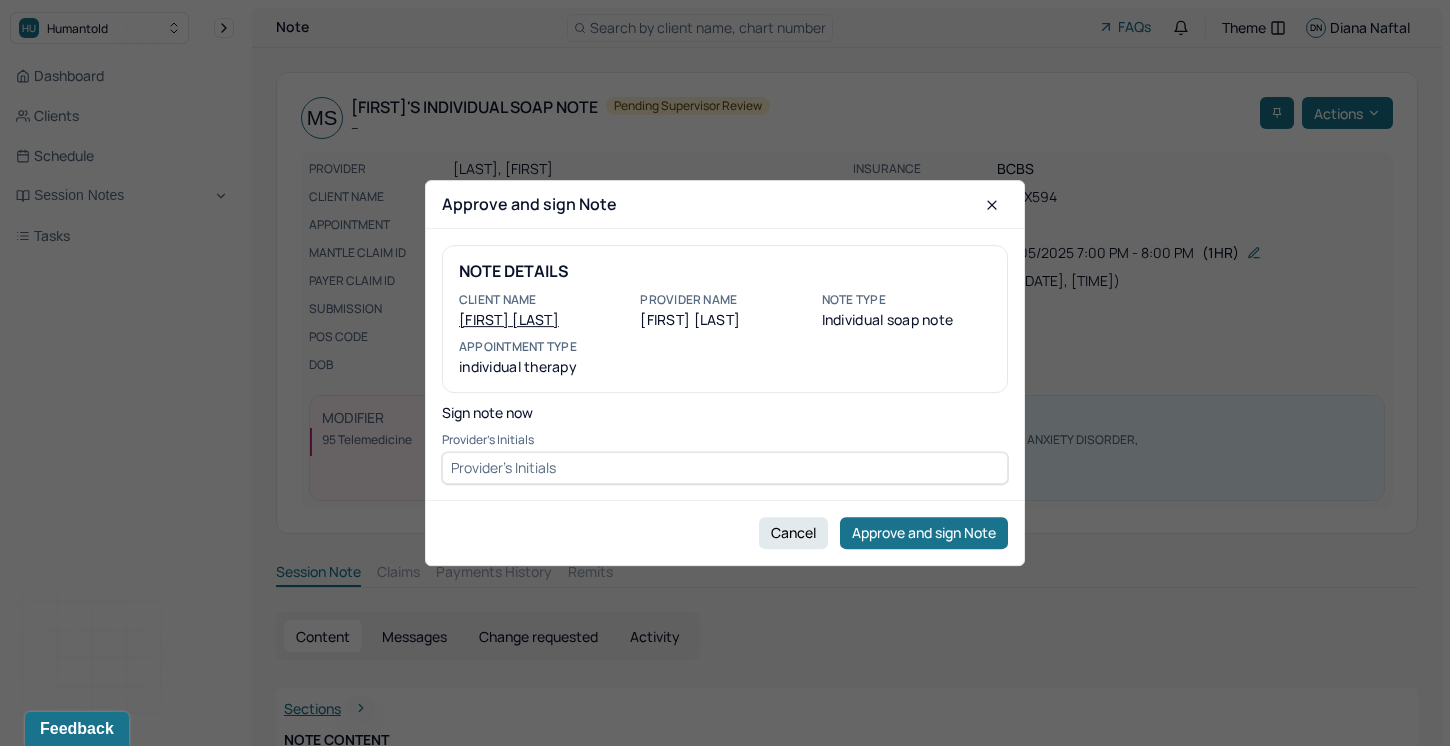 click at bounding box center [725, 468] 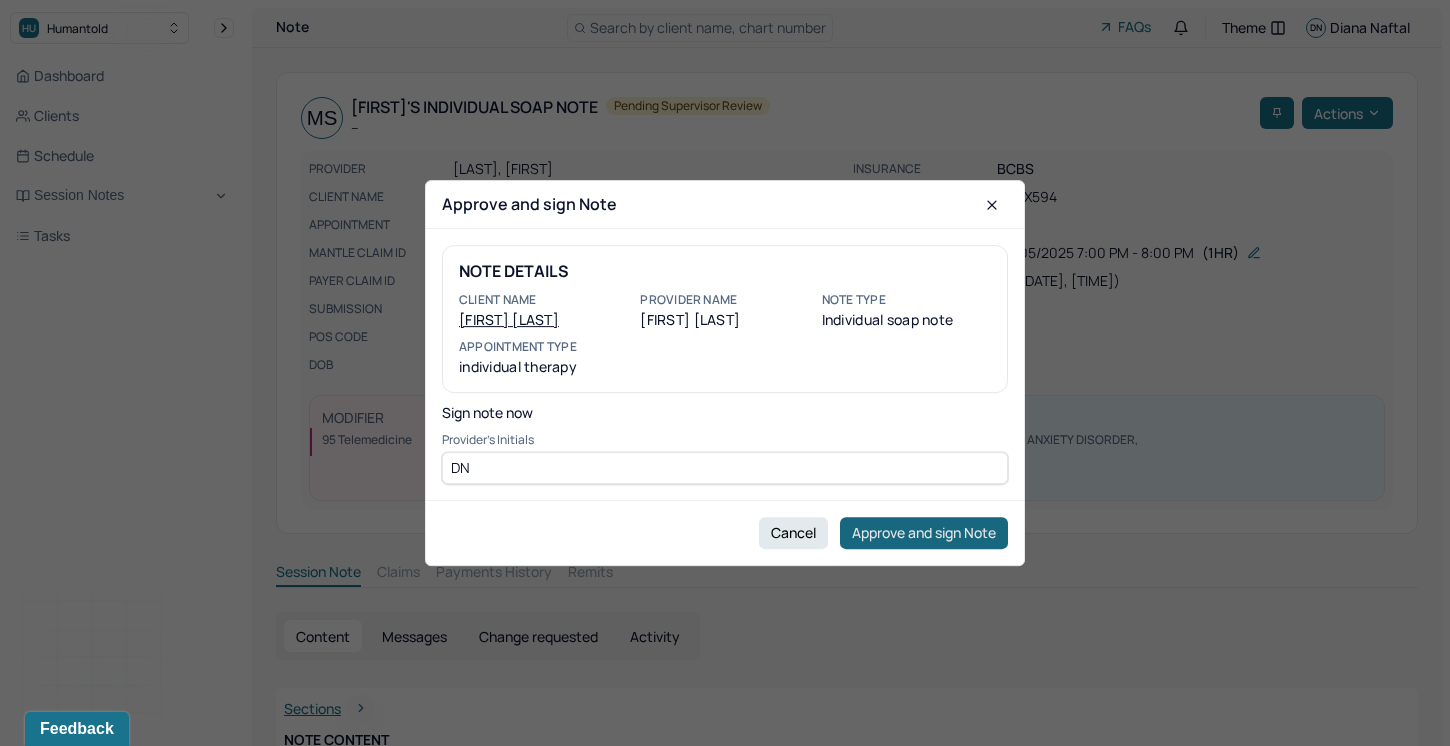 type on "DN" 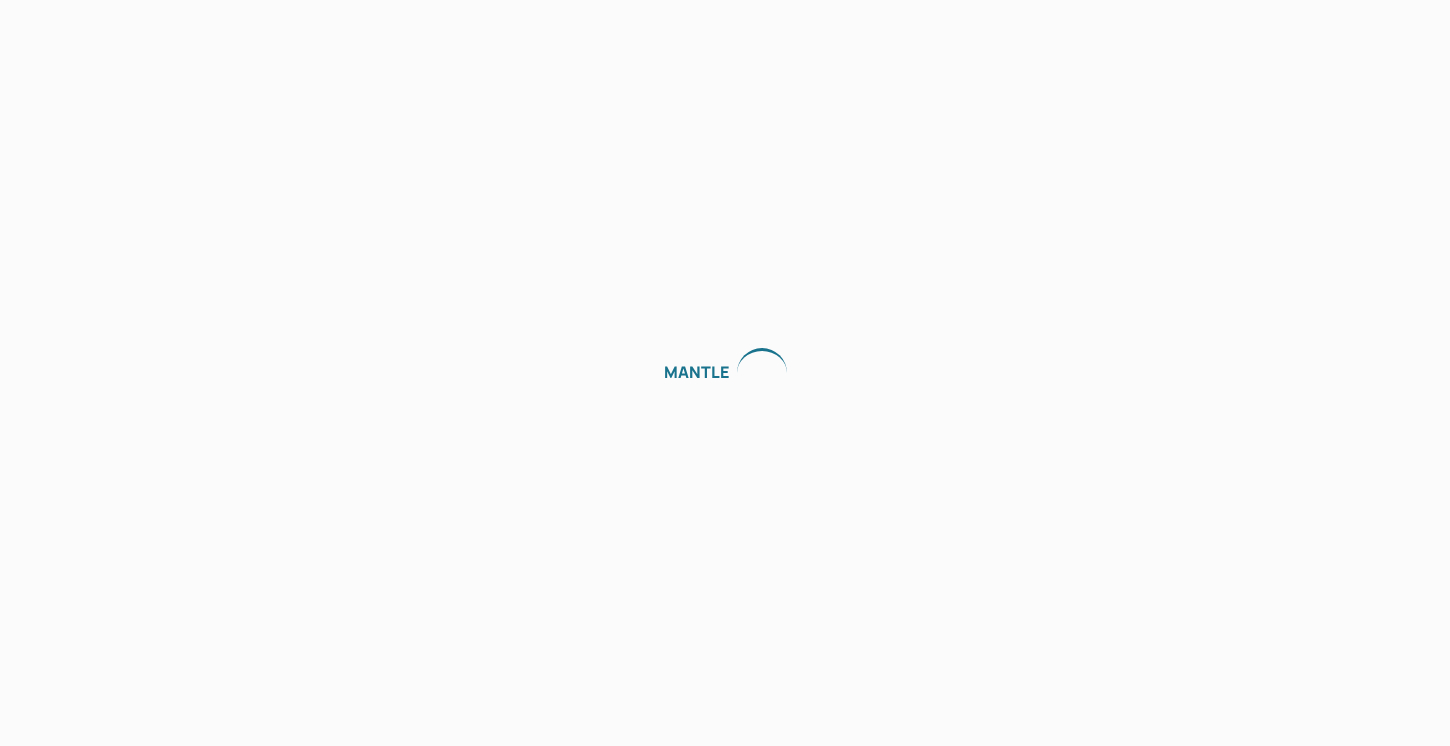 scroll, scrollTop: 0, scrollLeft: 0, axis: both 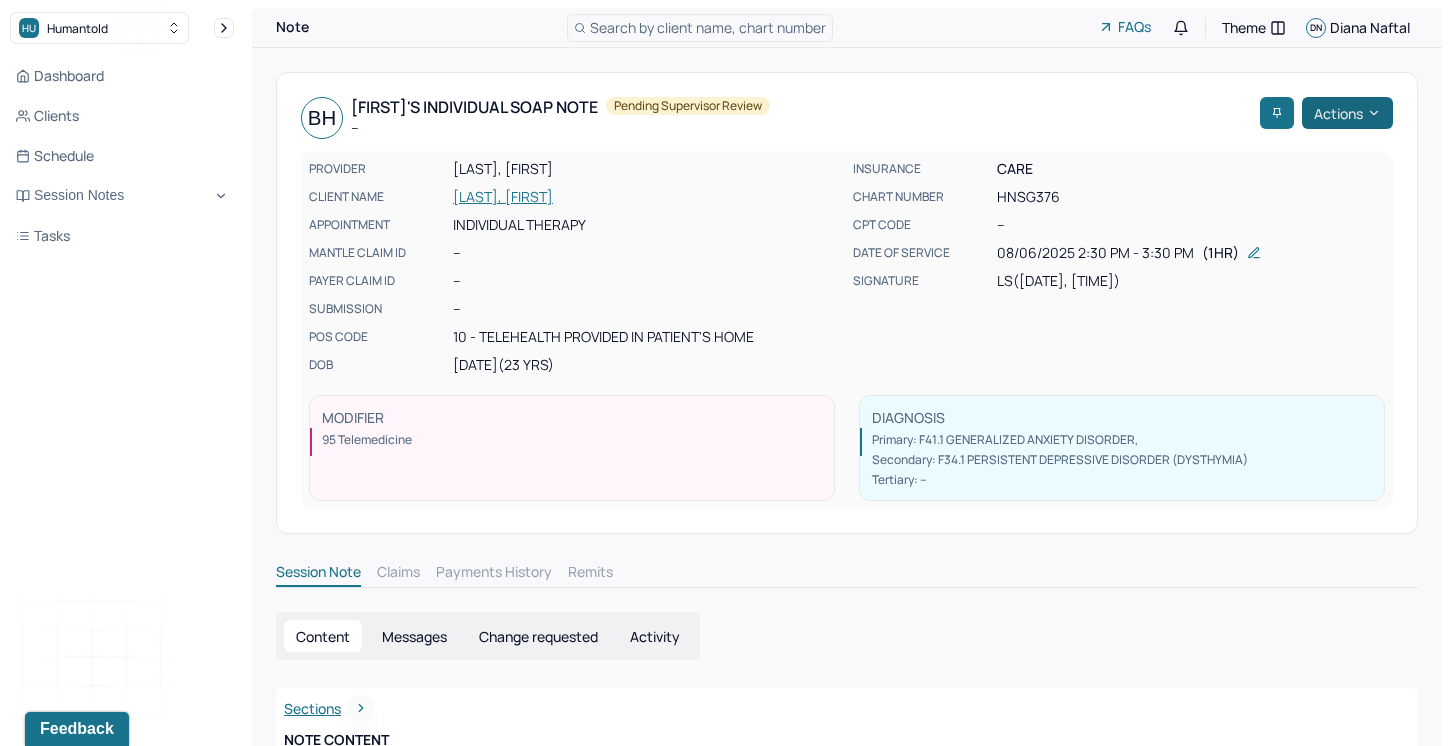 click on "Actions" at bounding box center [1347, 113] 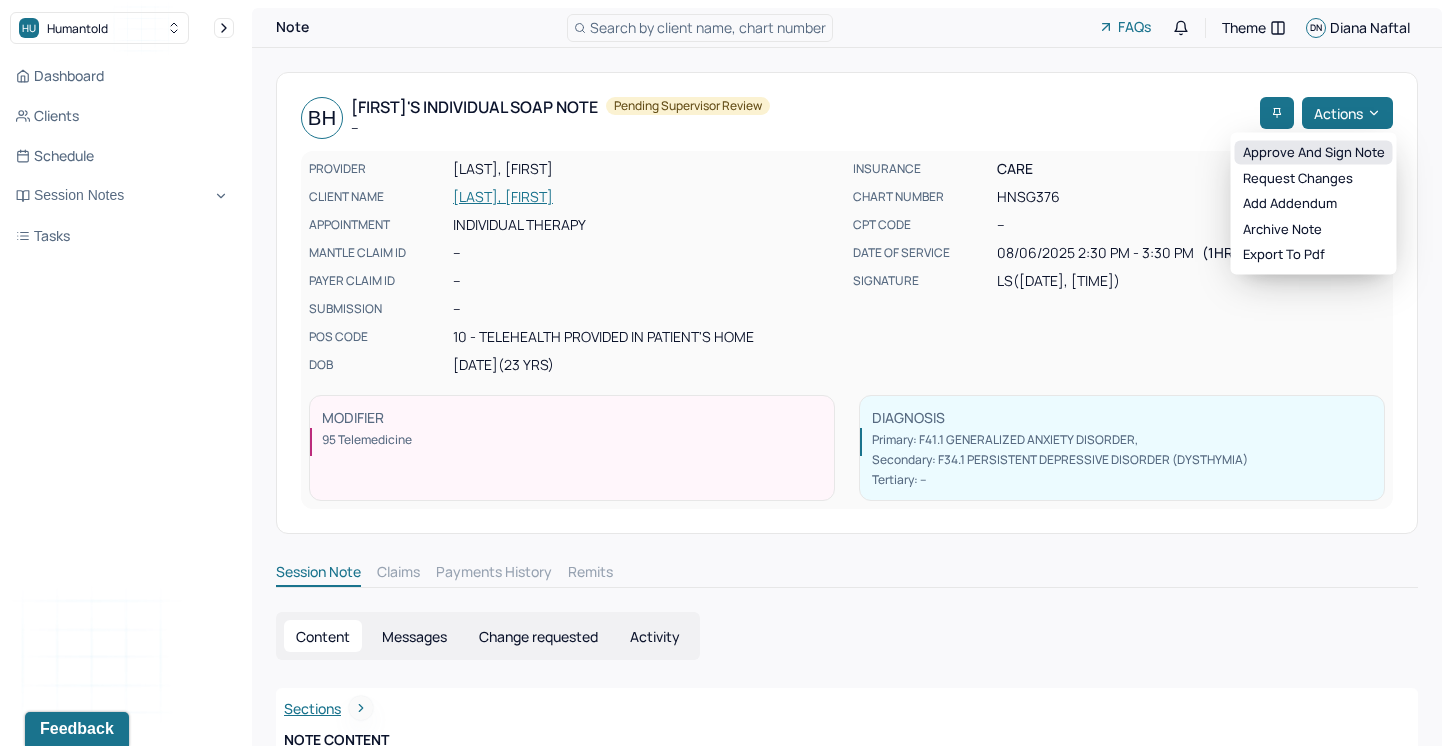 click on "Approve and sign note" at bounding box center (1314, 153) 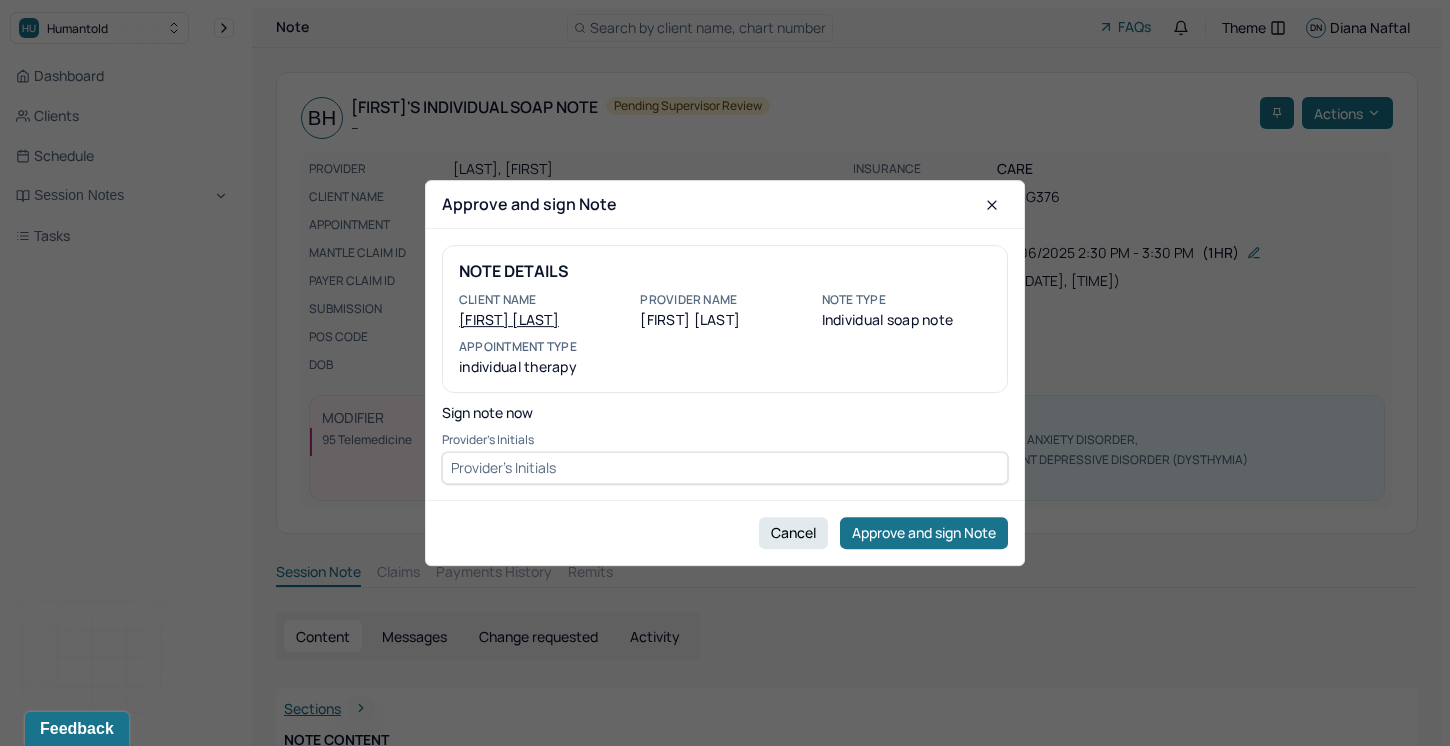 click at bounding box center (725, 468) 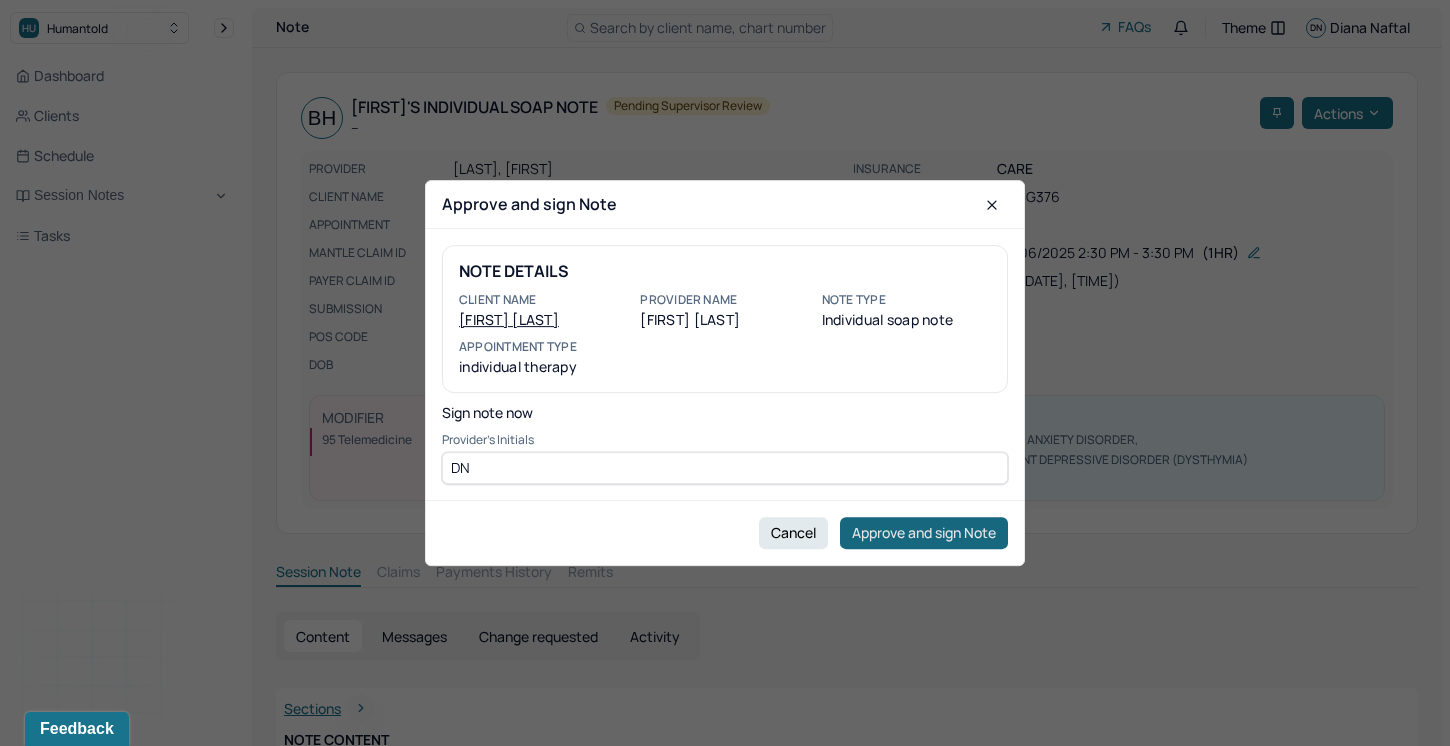 type on "DN" 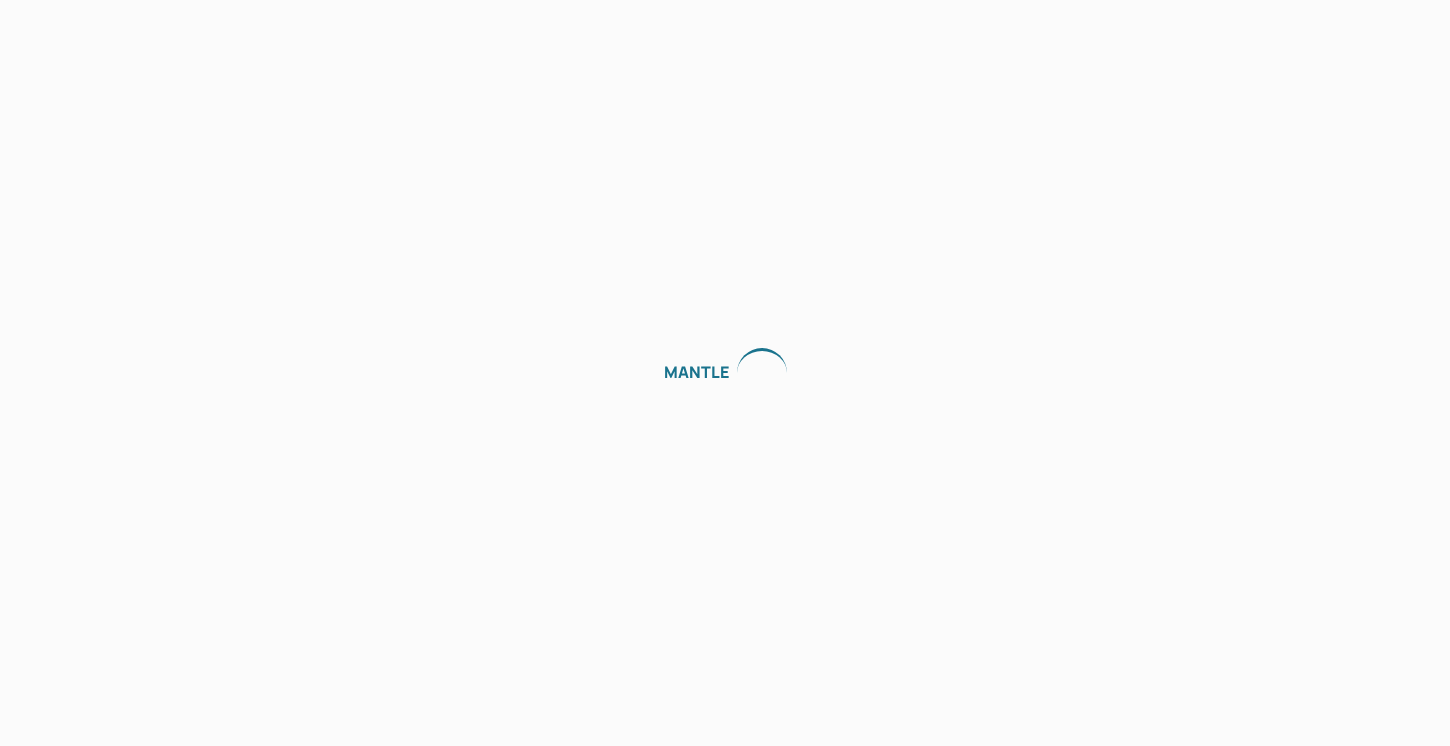 scroll, scrollTop: 0, scrollLeft: 0, axis: both 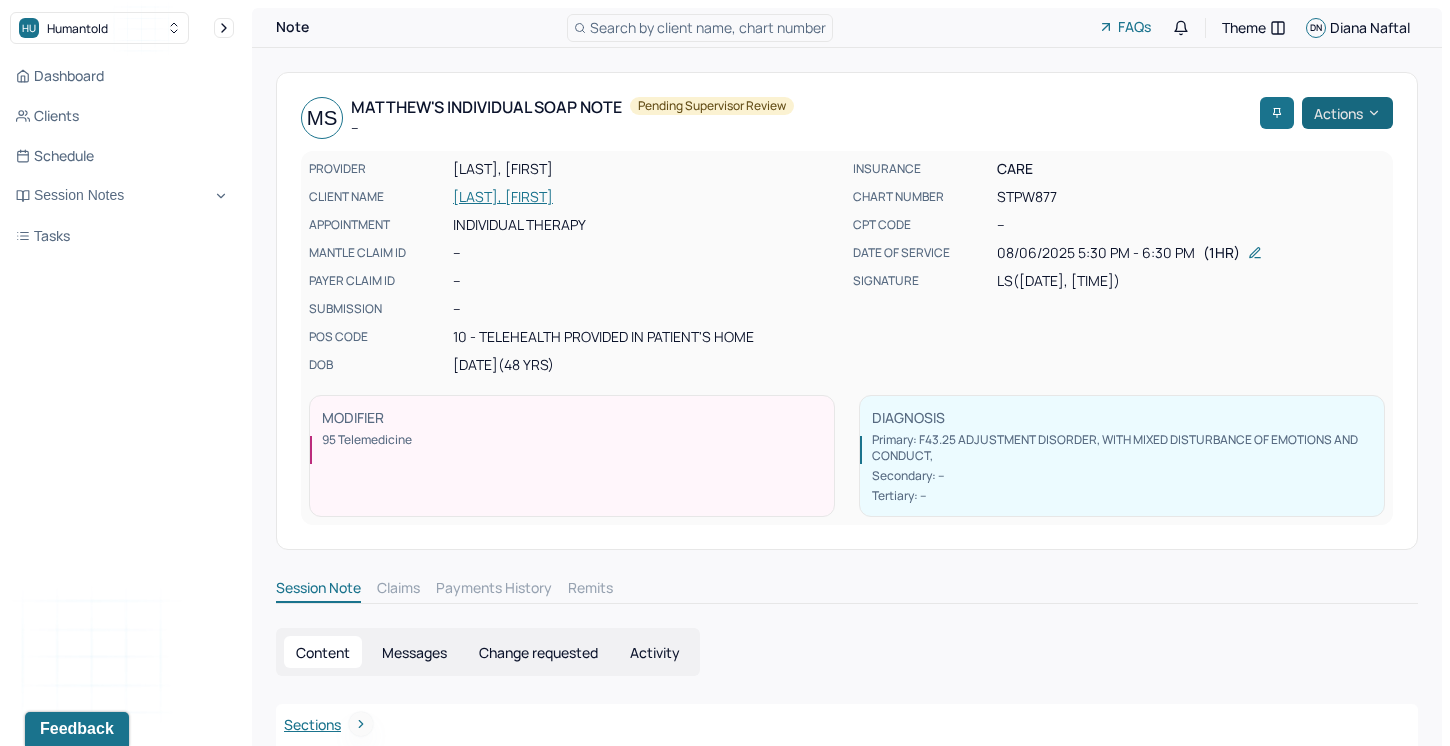 click on "Actions" at bounding box center [1347, 113] 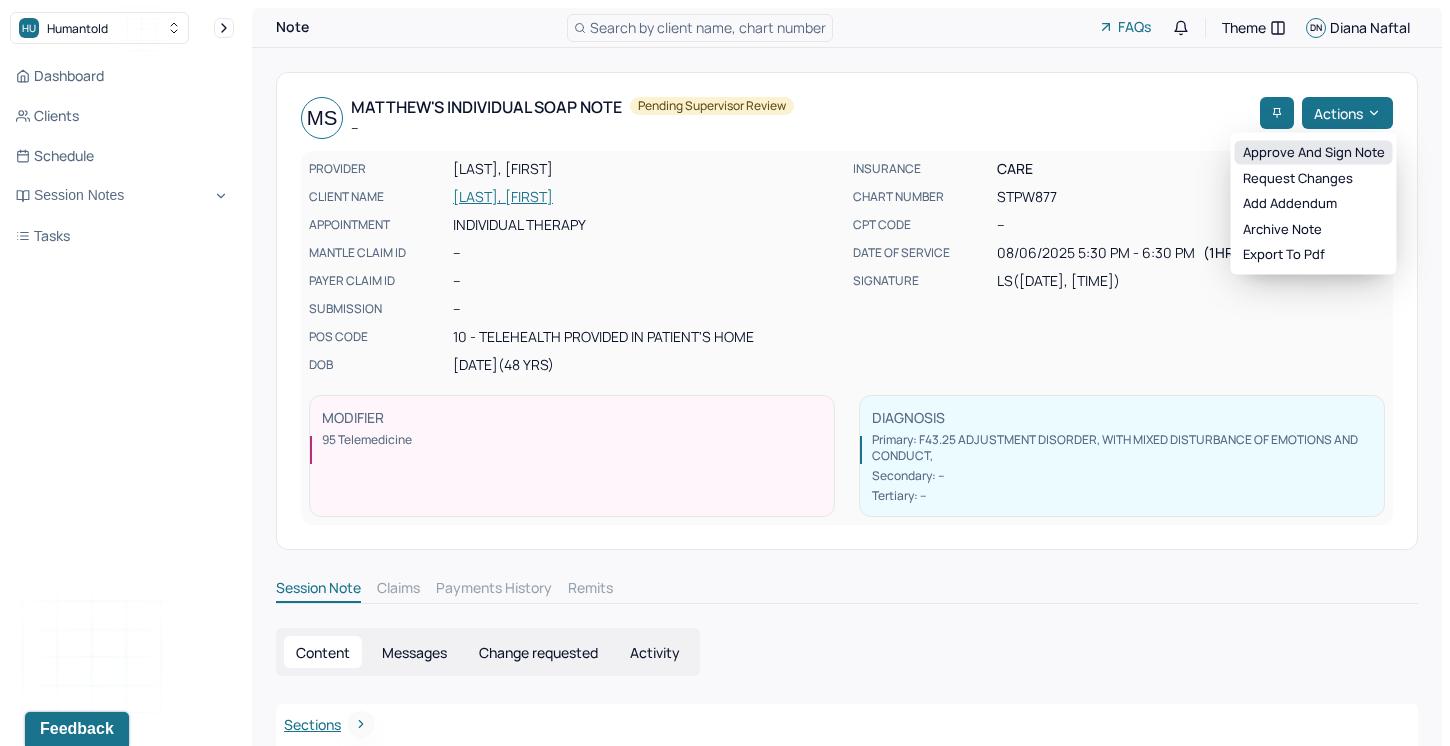 click on "Approve and sign note" at bounding box center [1314, 153] 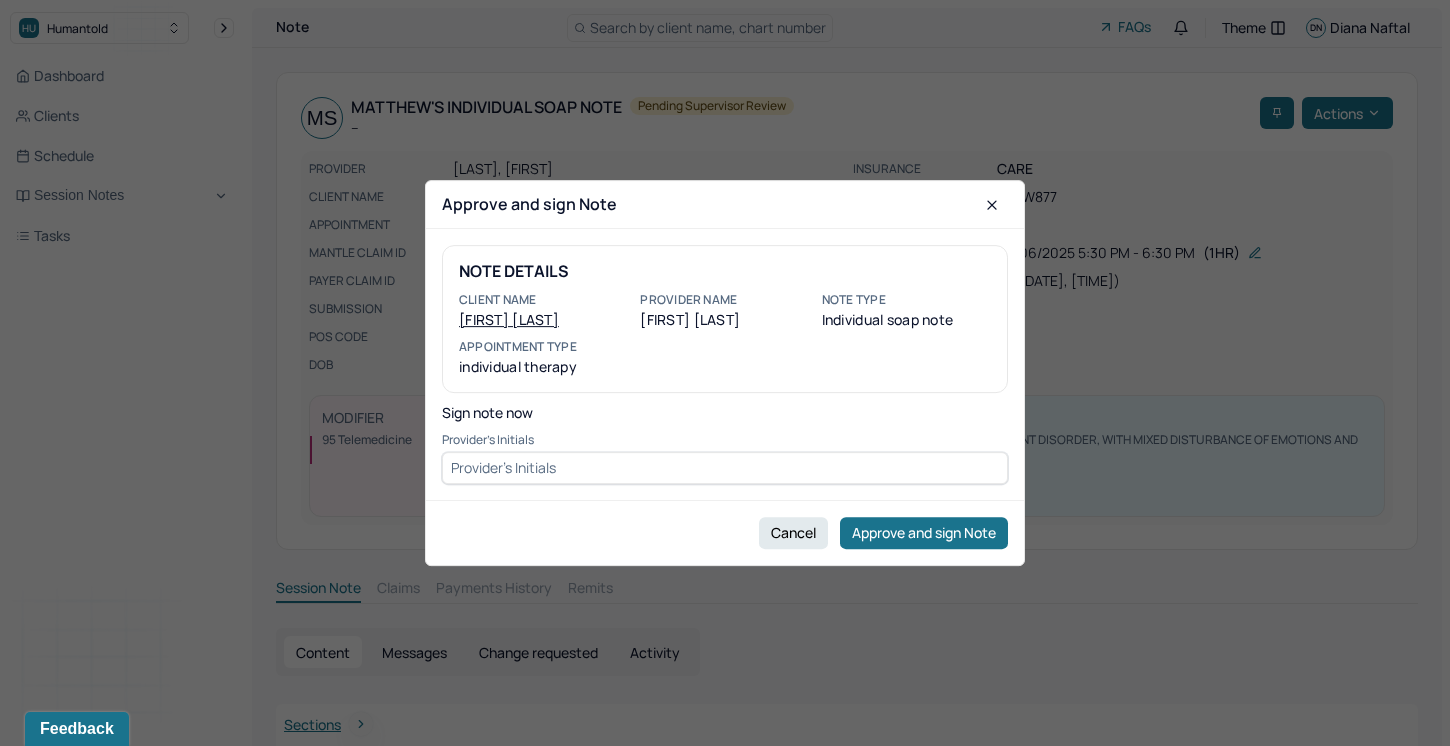 click at bounding box center (725, 468) 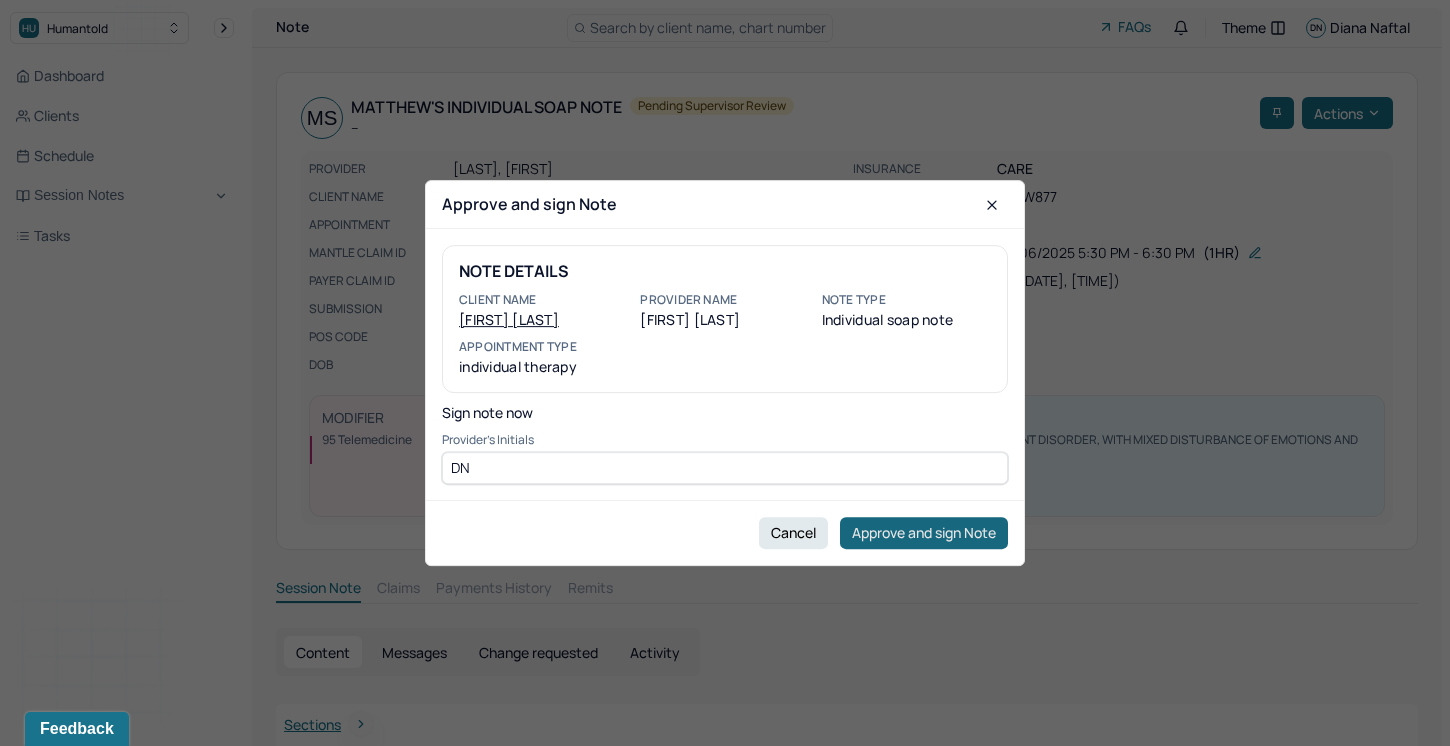 type on "DN" 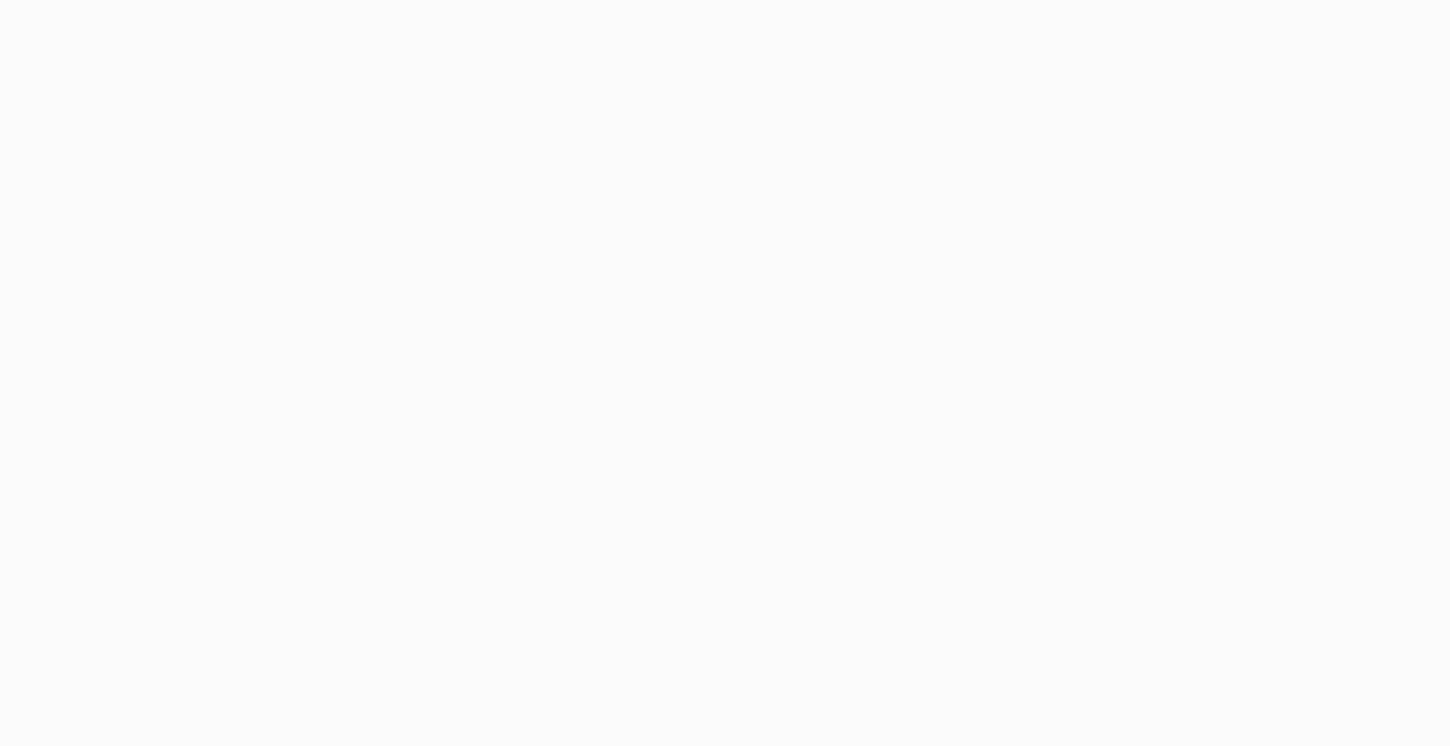scroll, scrollTop: 0, scrollLeft: 0, axis: both 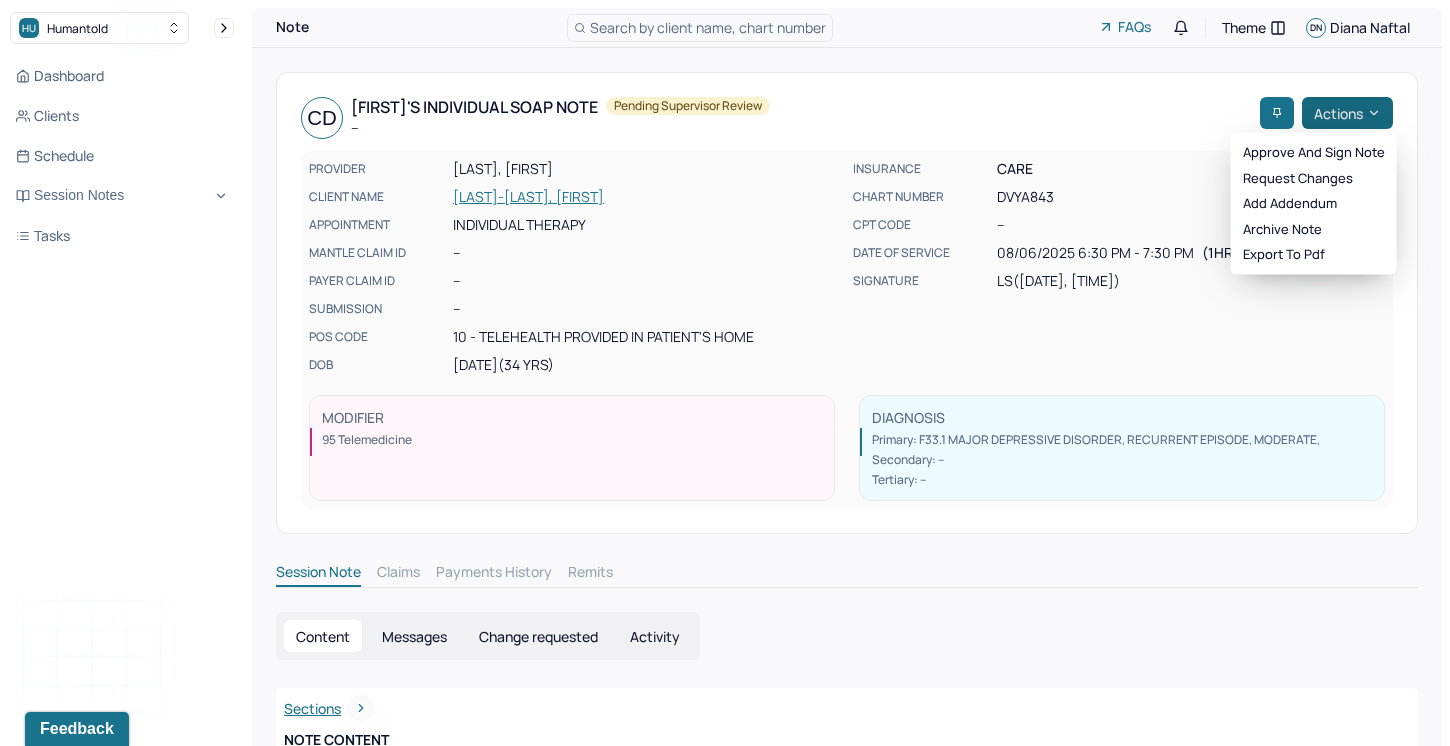 click on "Actions" at bounding box center (1347, 113) 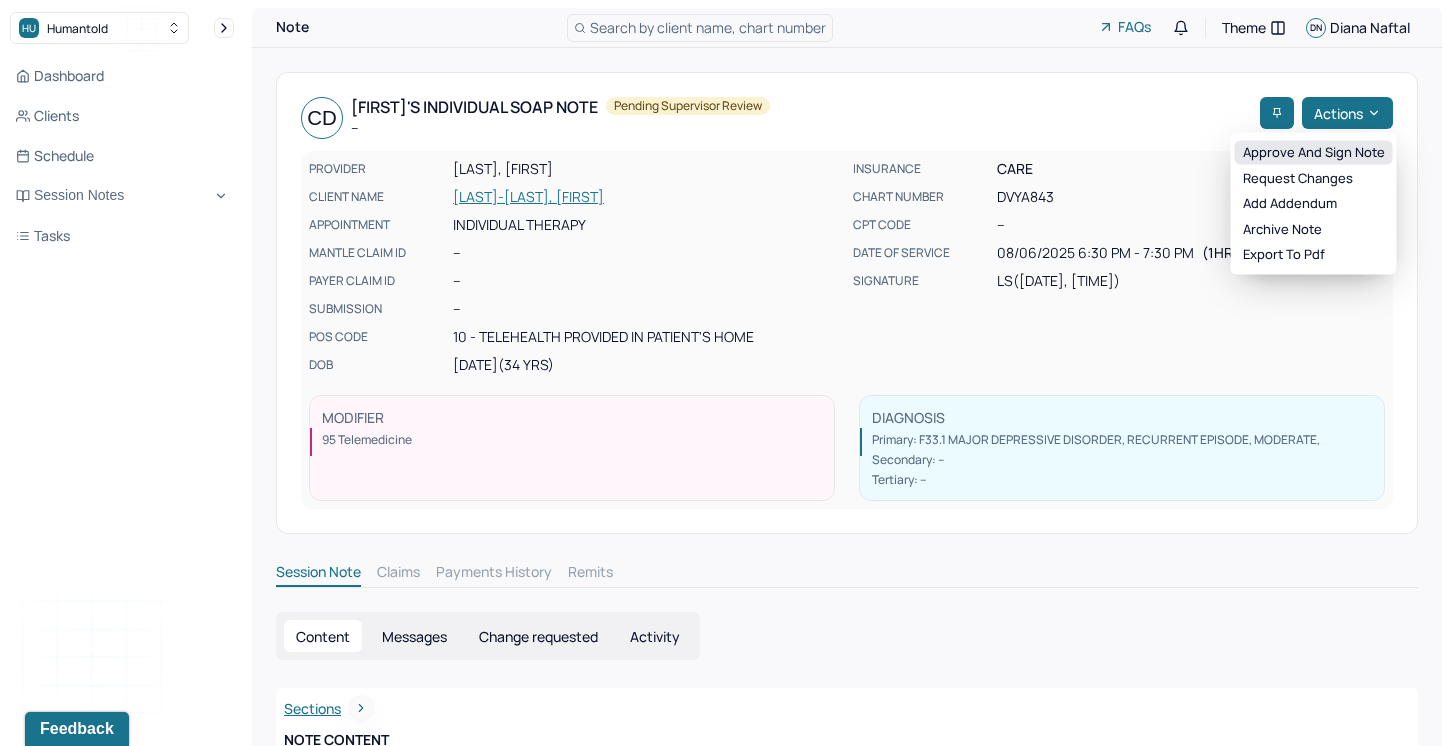 click on "Approve and sign note" at bounding box center [1314, 153] 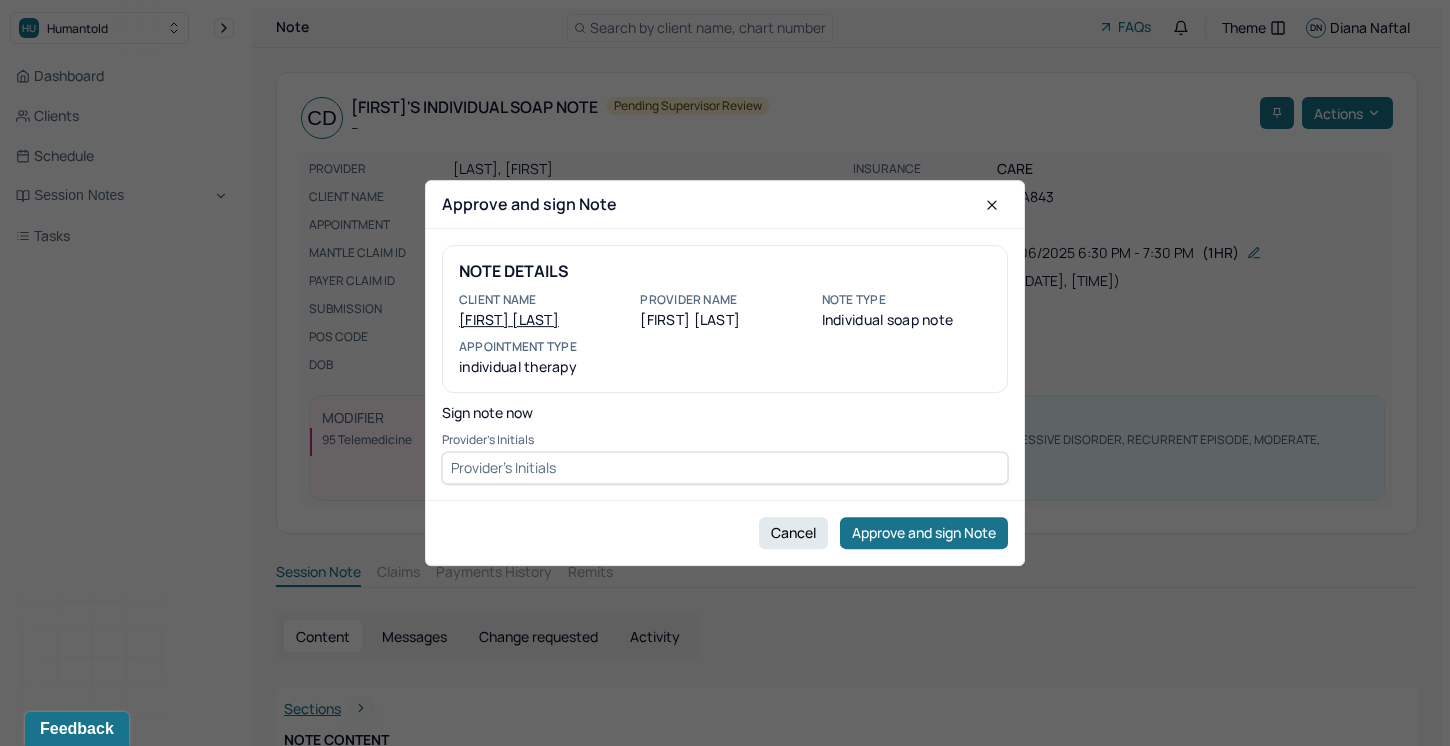 click at bounding box center [725, 468] 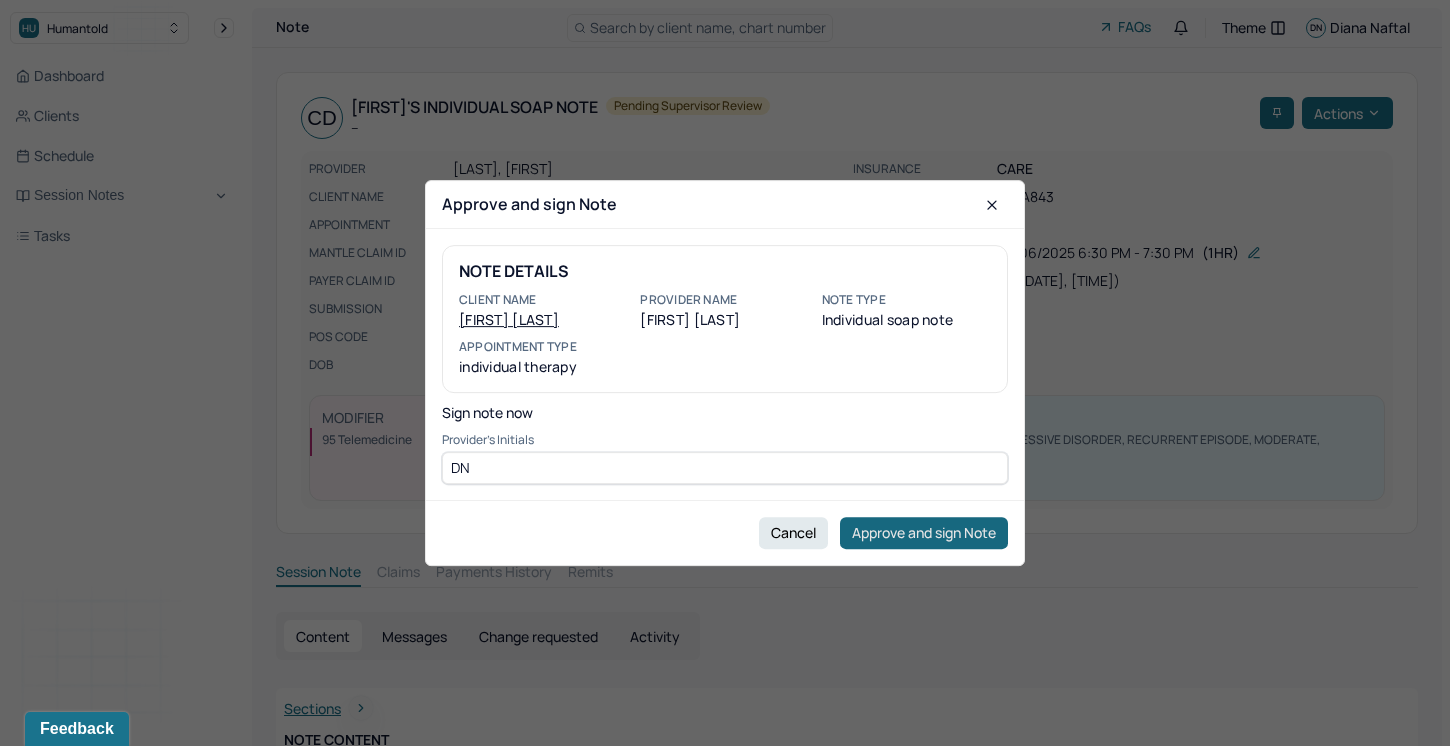 type on "DN" 